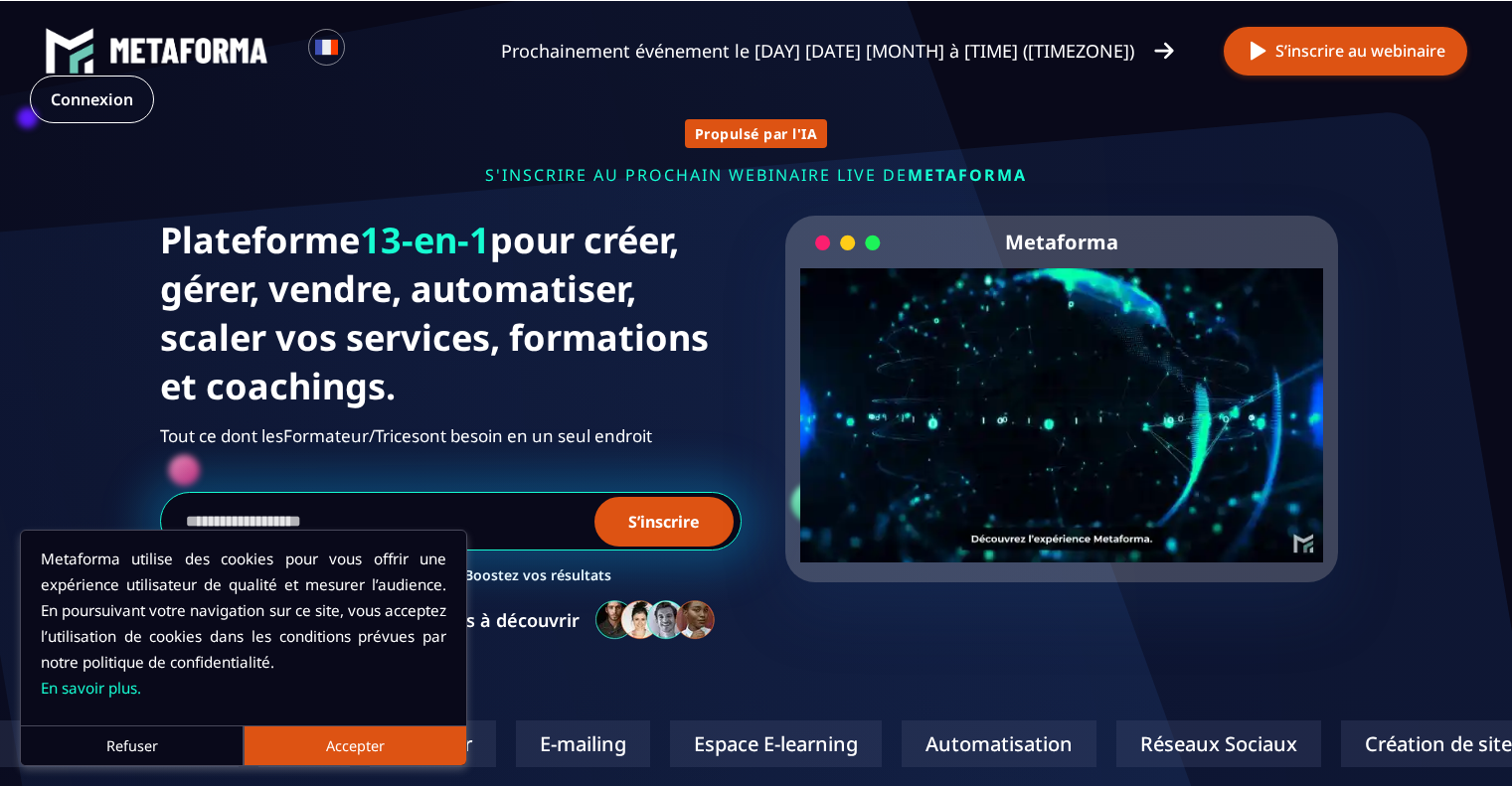 scroll, scrollTop: 0, scrollLeft: 0, axis: both 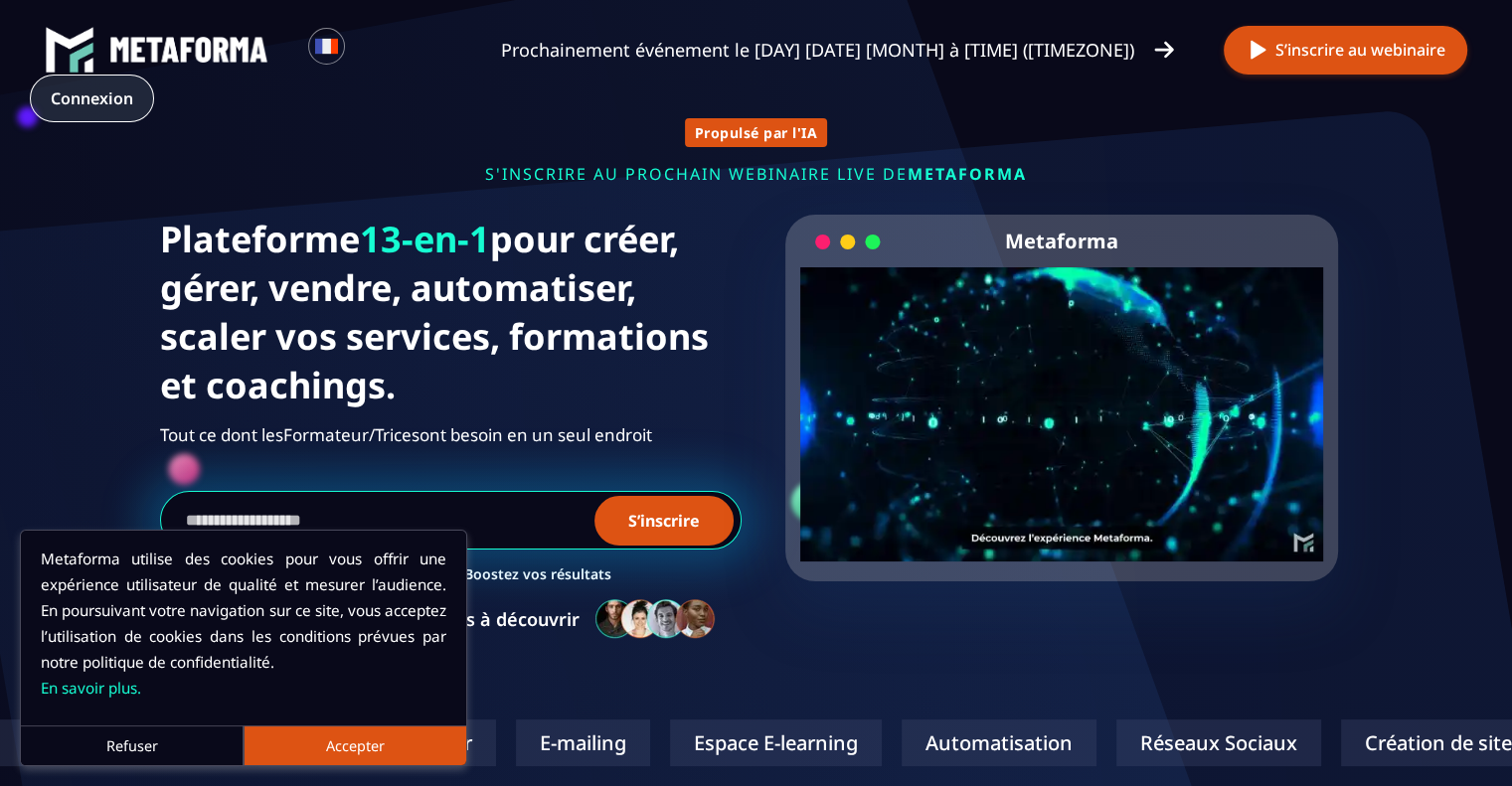 click on "Connexion" at bounding box center [91, 98] 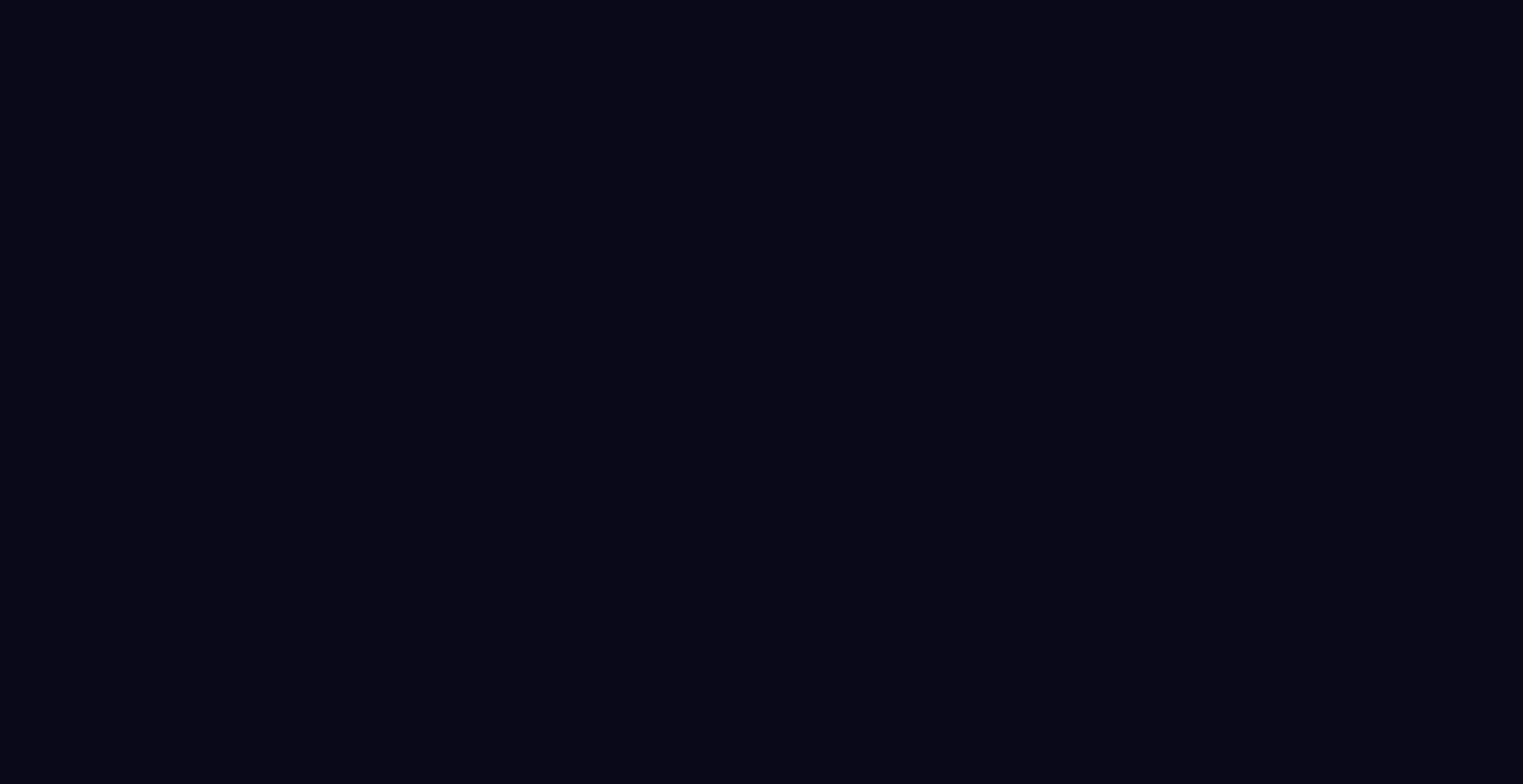 scroll, scrollTop: 0, scrollLeft: 0, axis: both 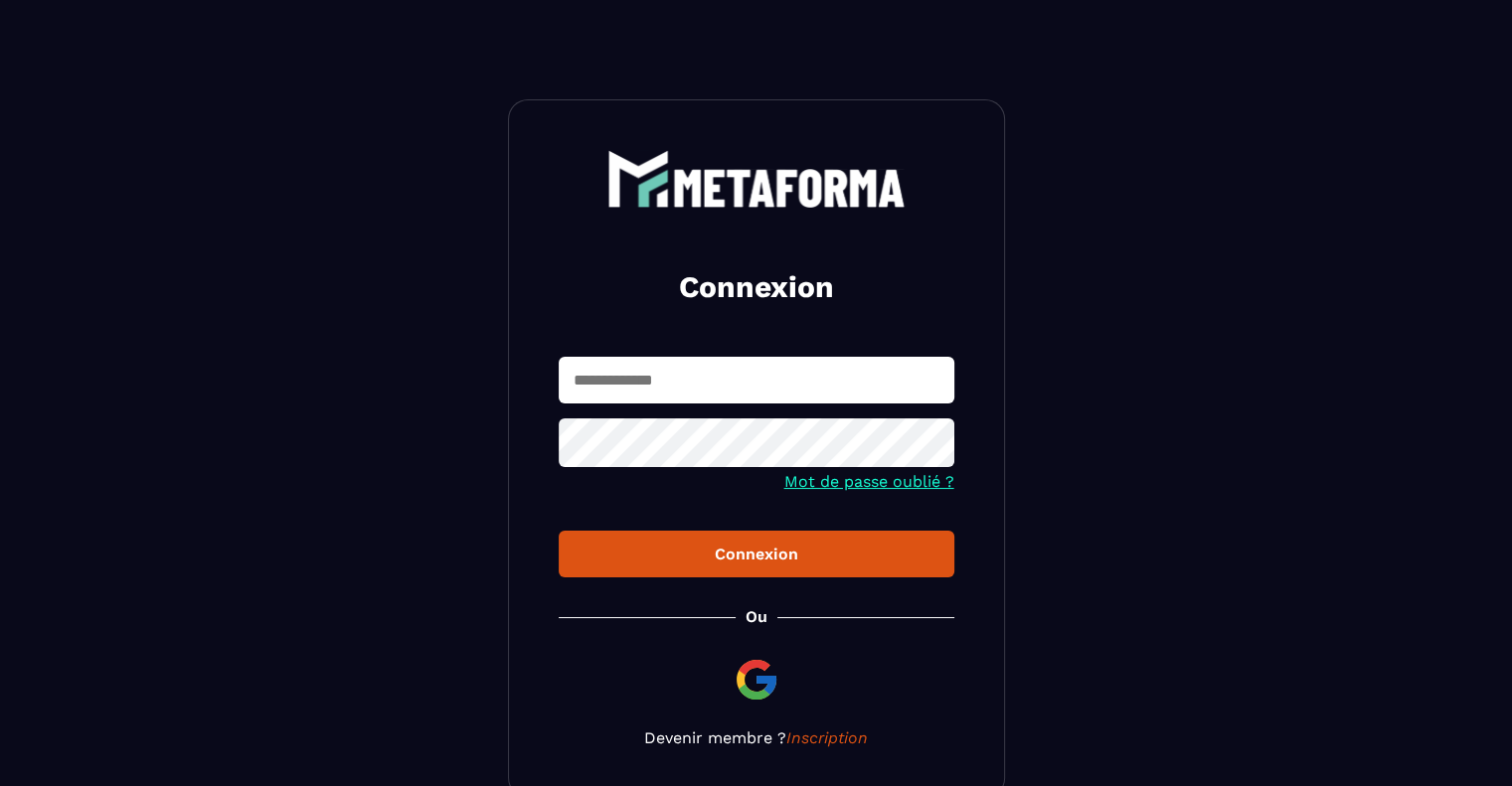 click at bounding box center (756, 380) 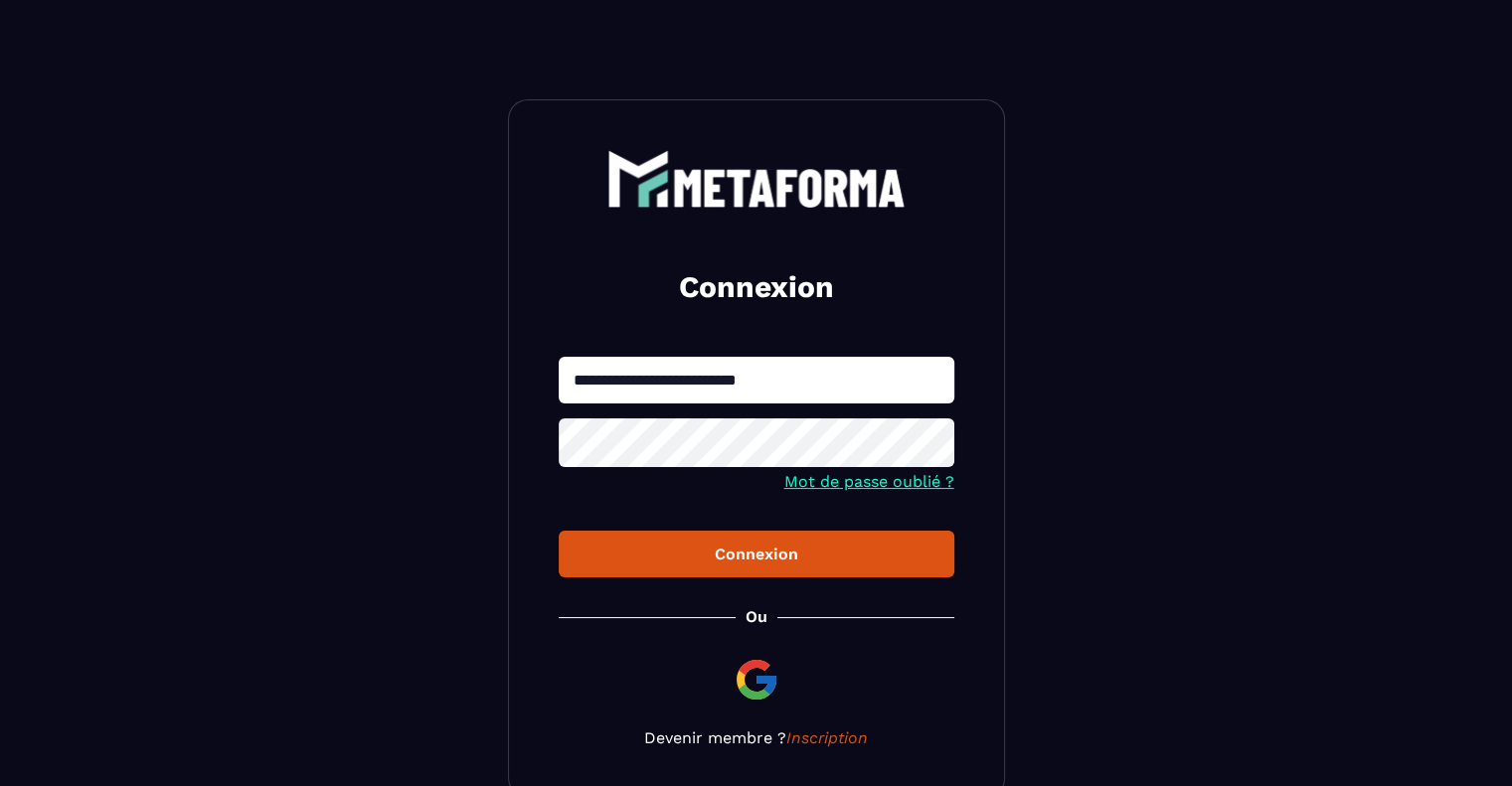 type on "**********" 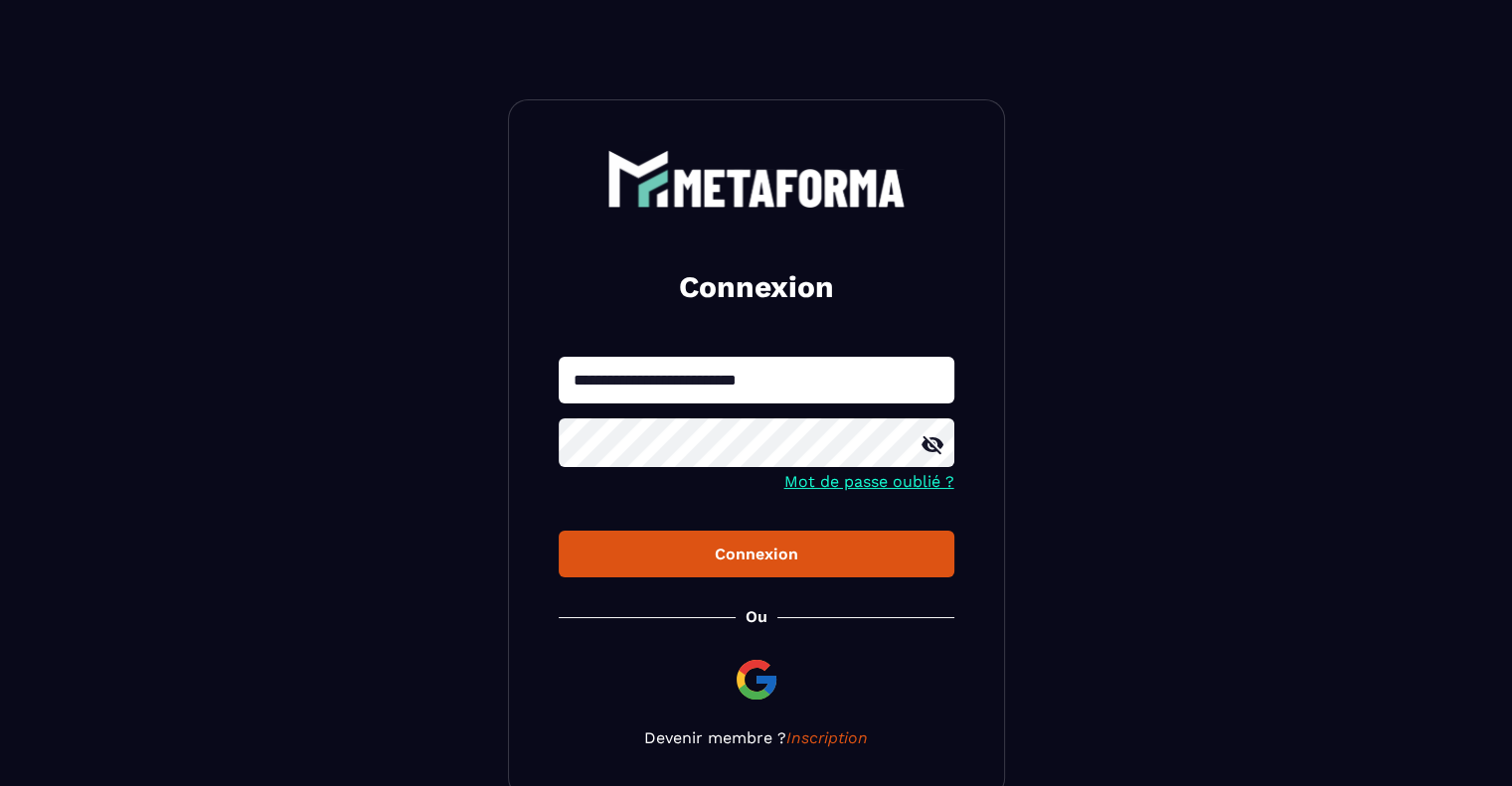 click on "Connexion" at bounding box center [756, 553] 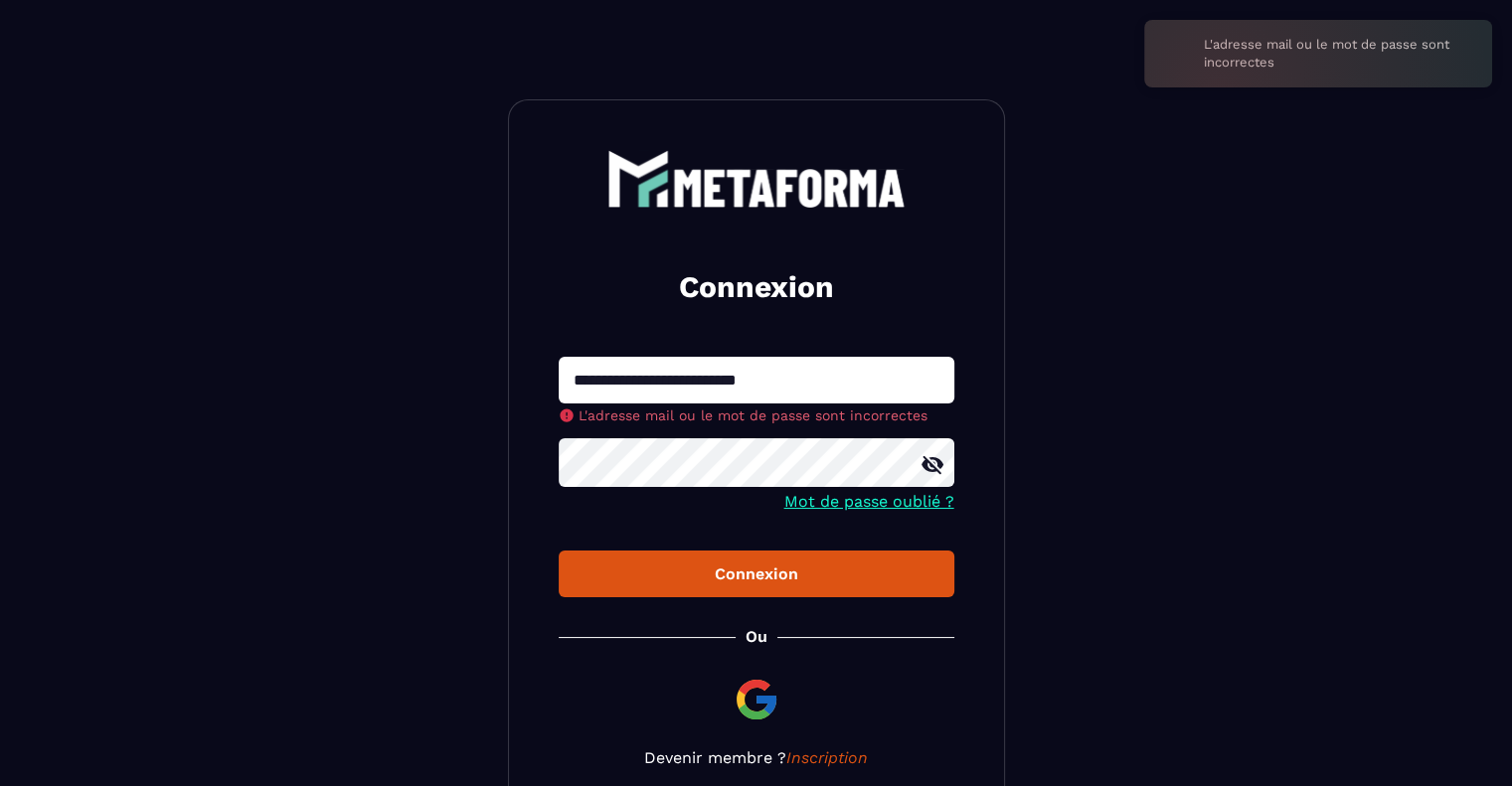 click on "Connexion" at bounding box center (756, 573) 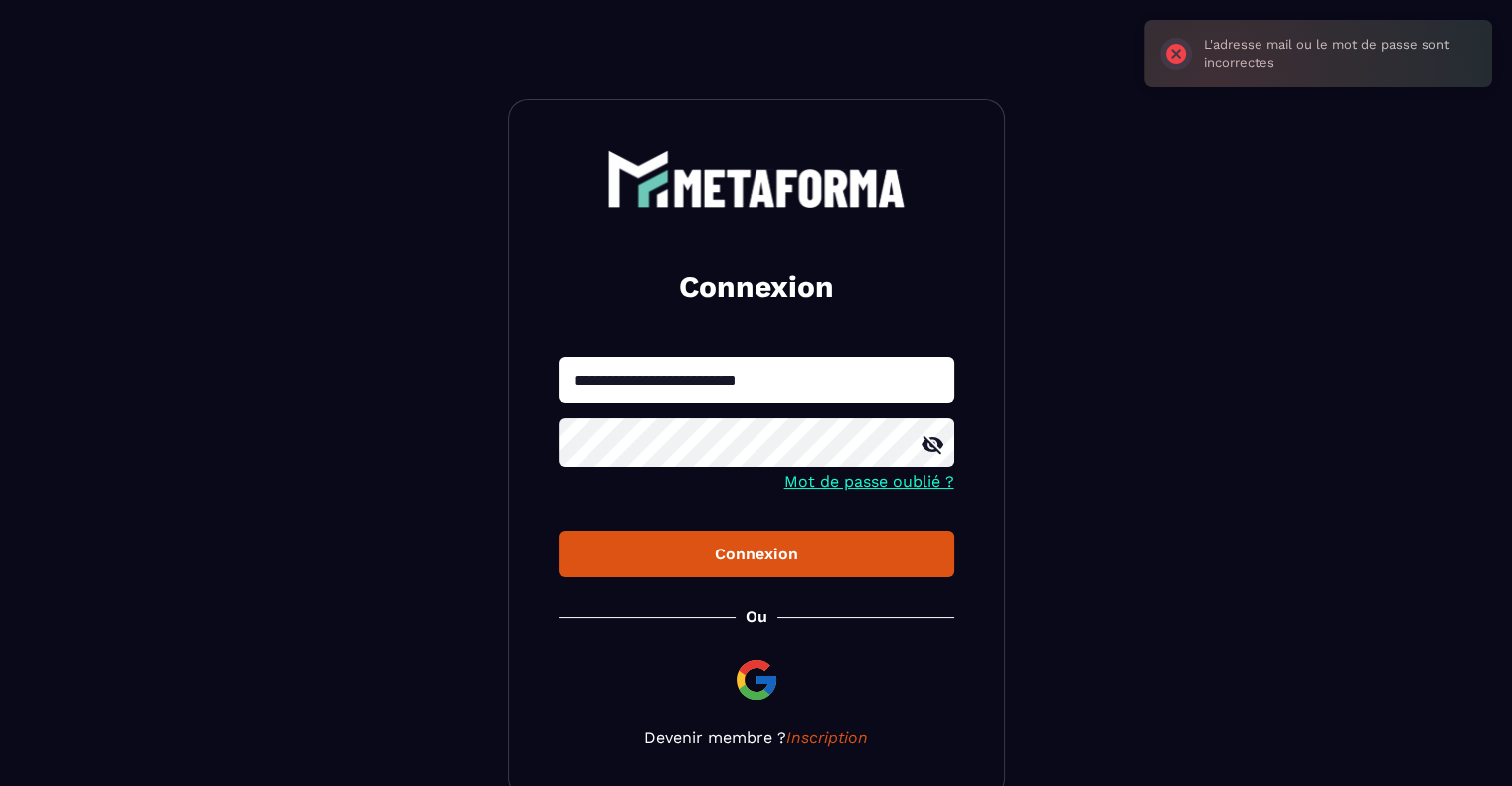 click at bounding box center [756, 445] 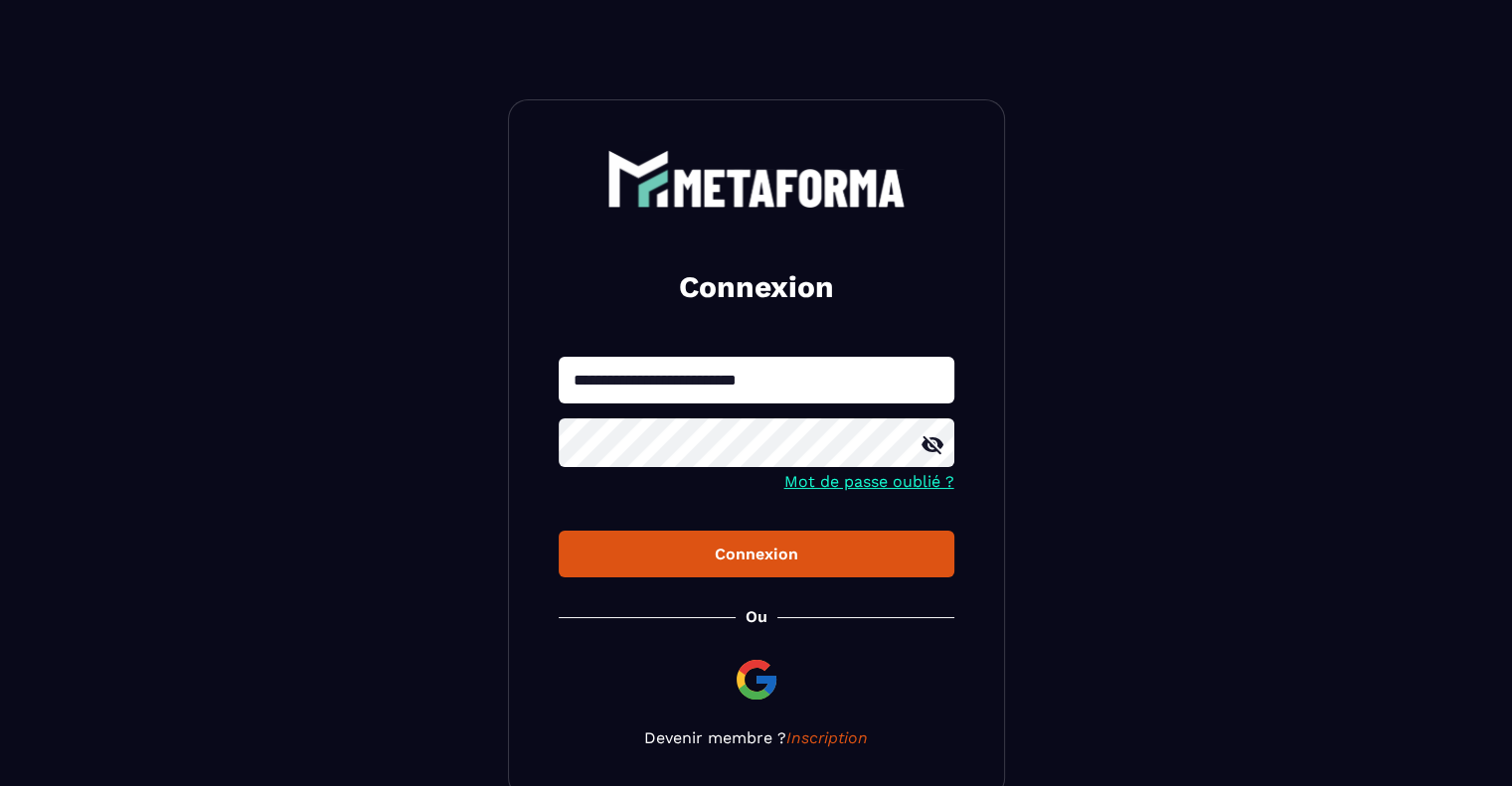 click 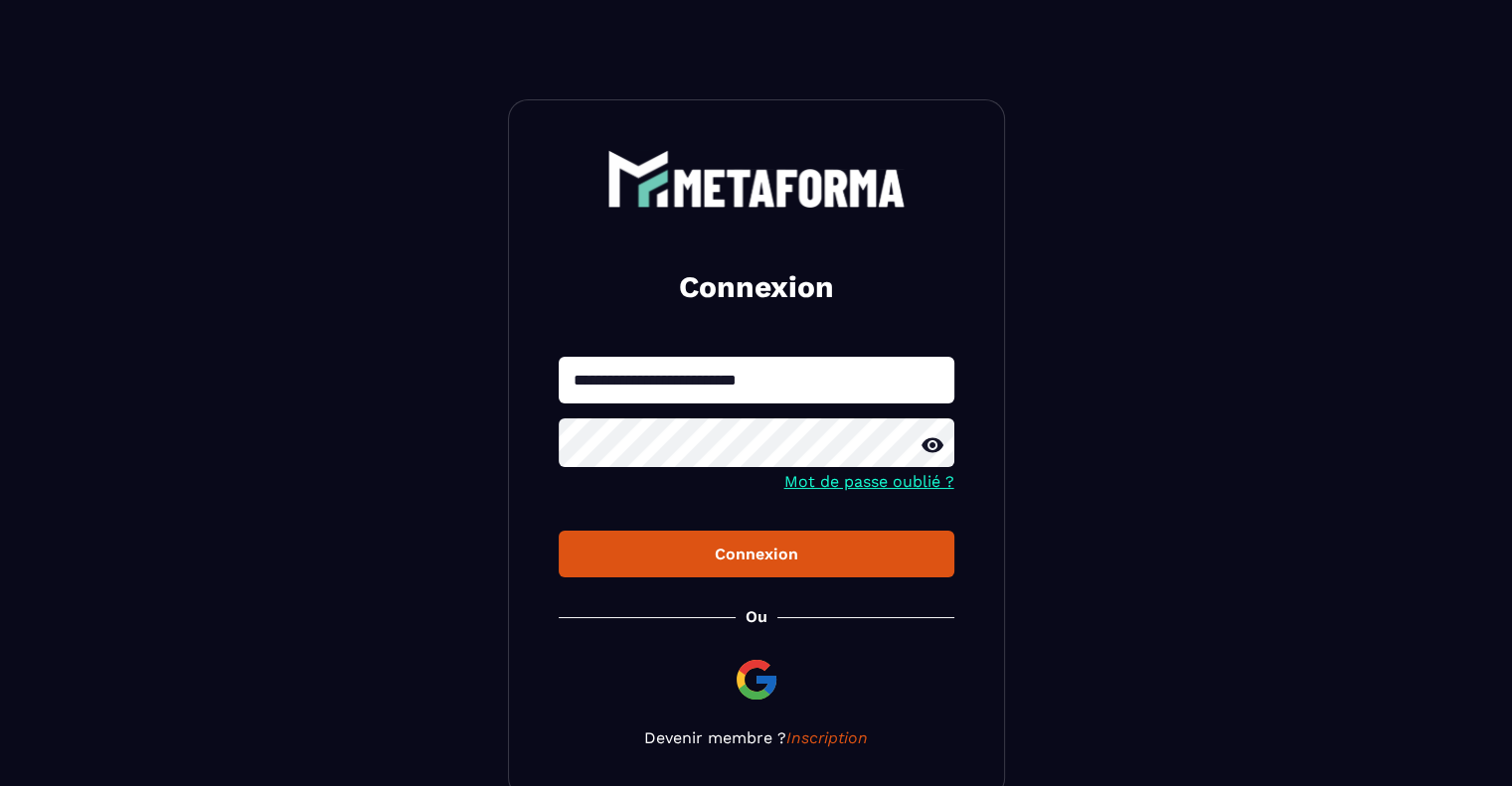 click on "Connexion" at bounding box center (756, 553) 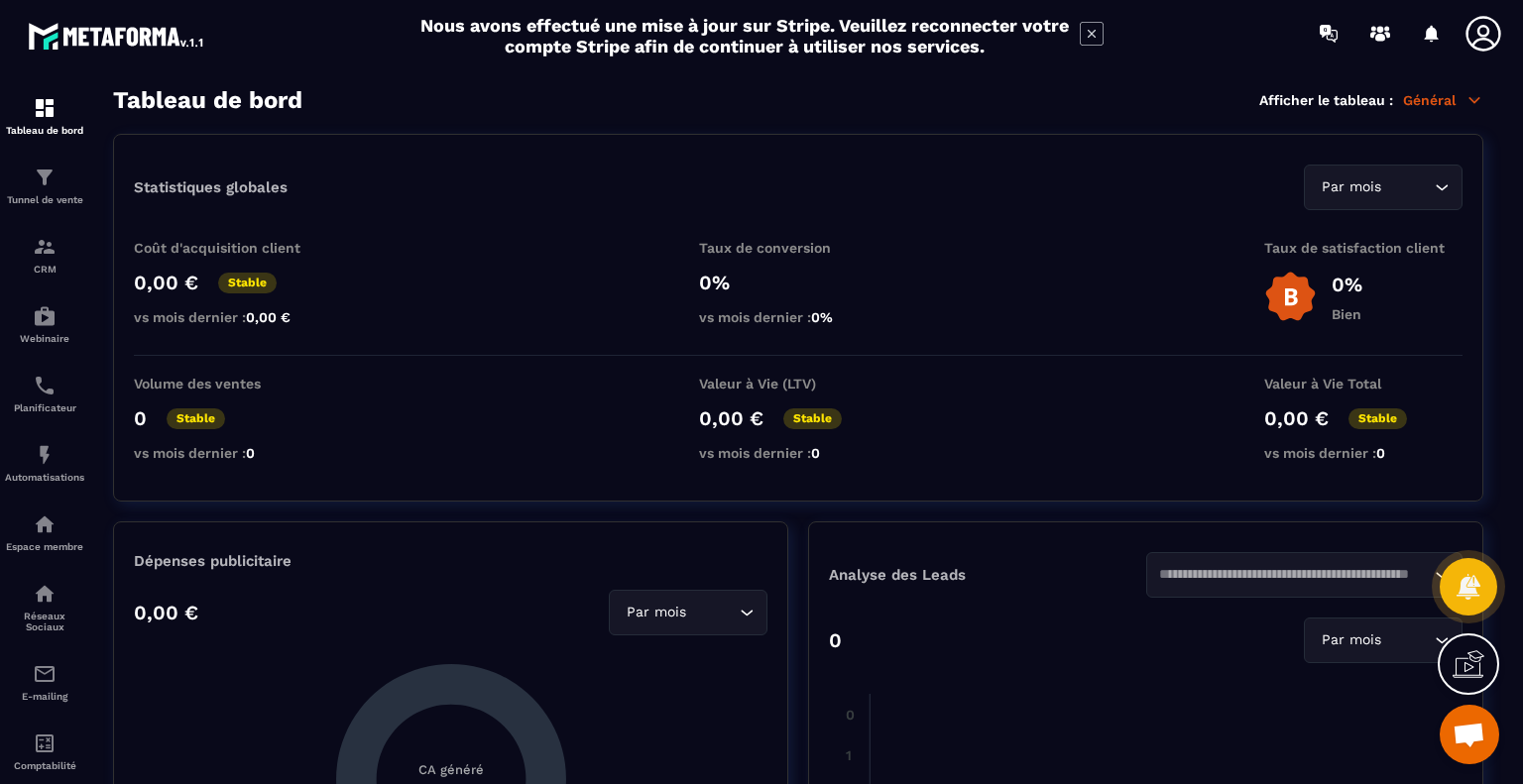 click 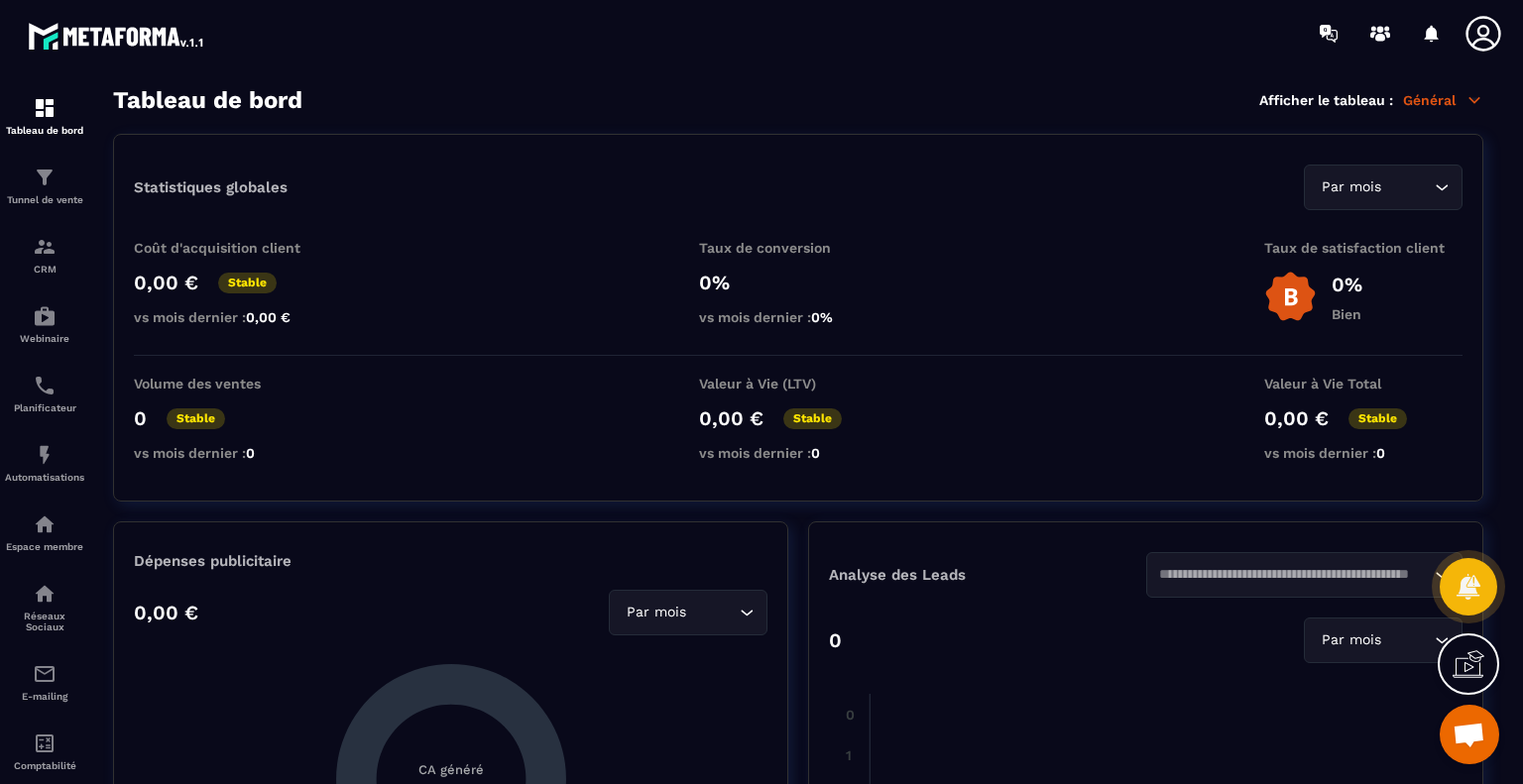 click 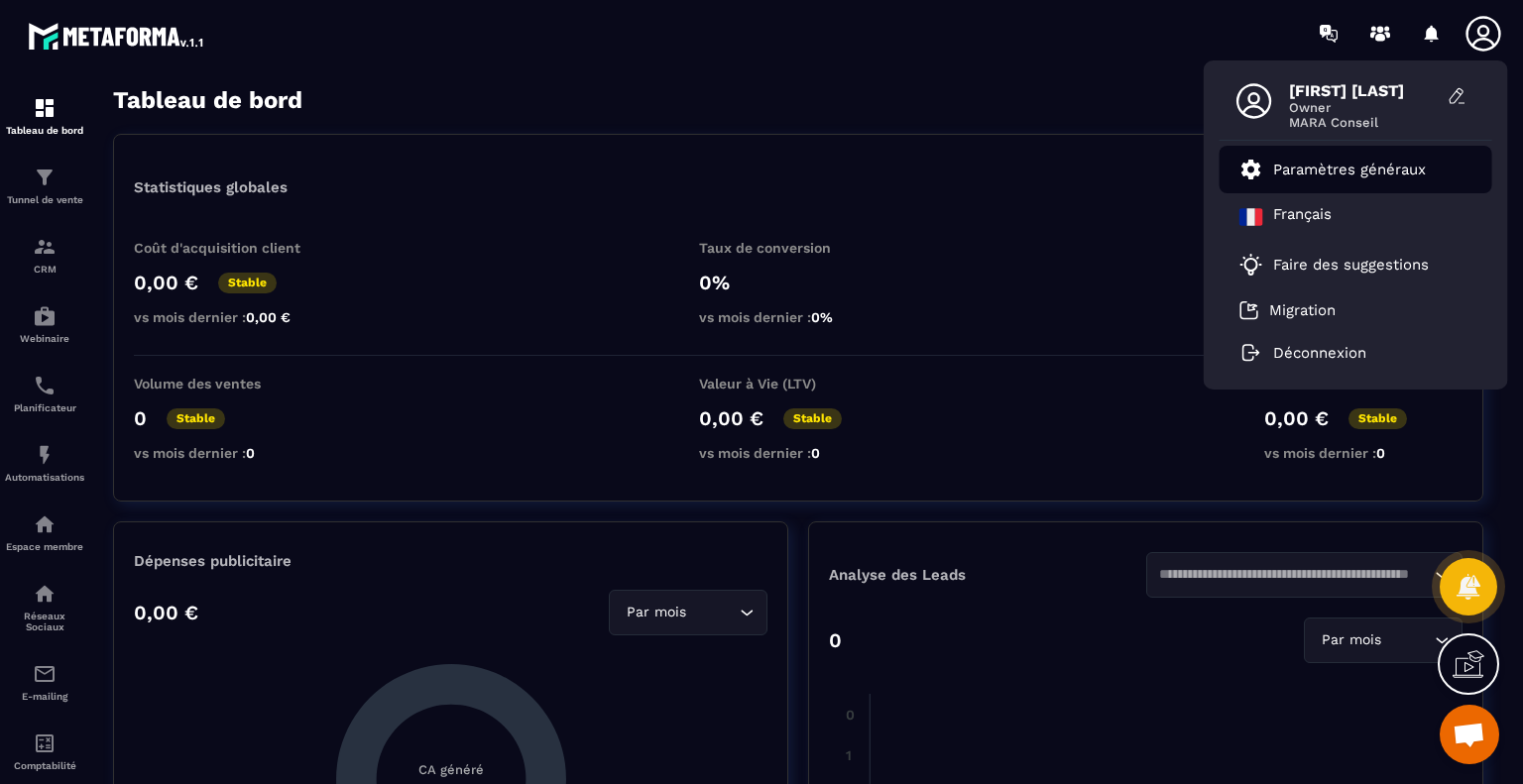 click on "Paramètres généraux" at bounding box center (1349, 169) 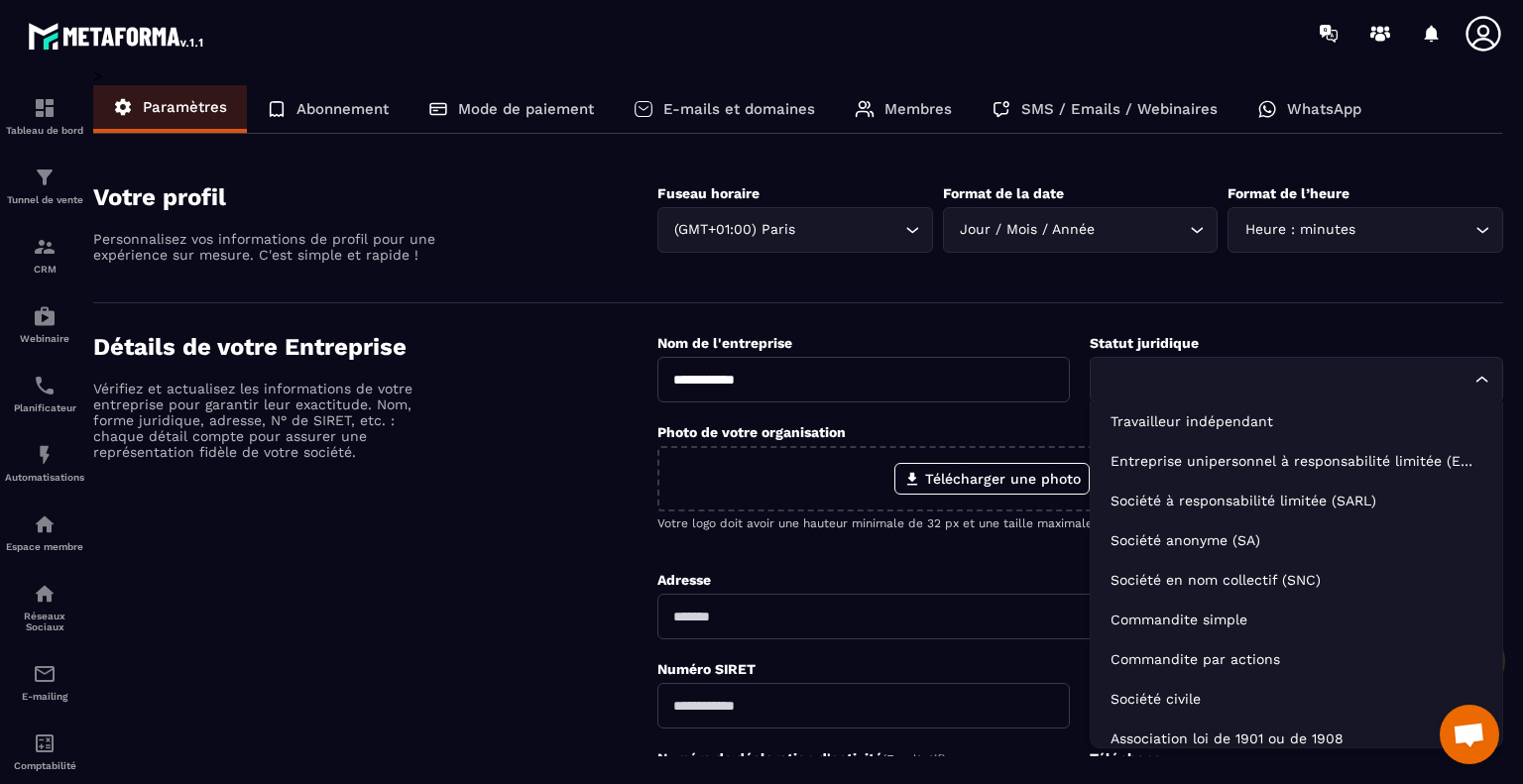 click 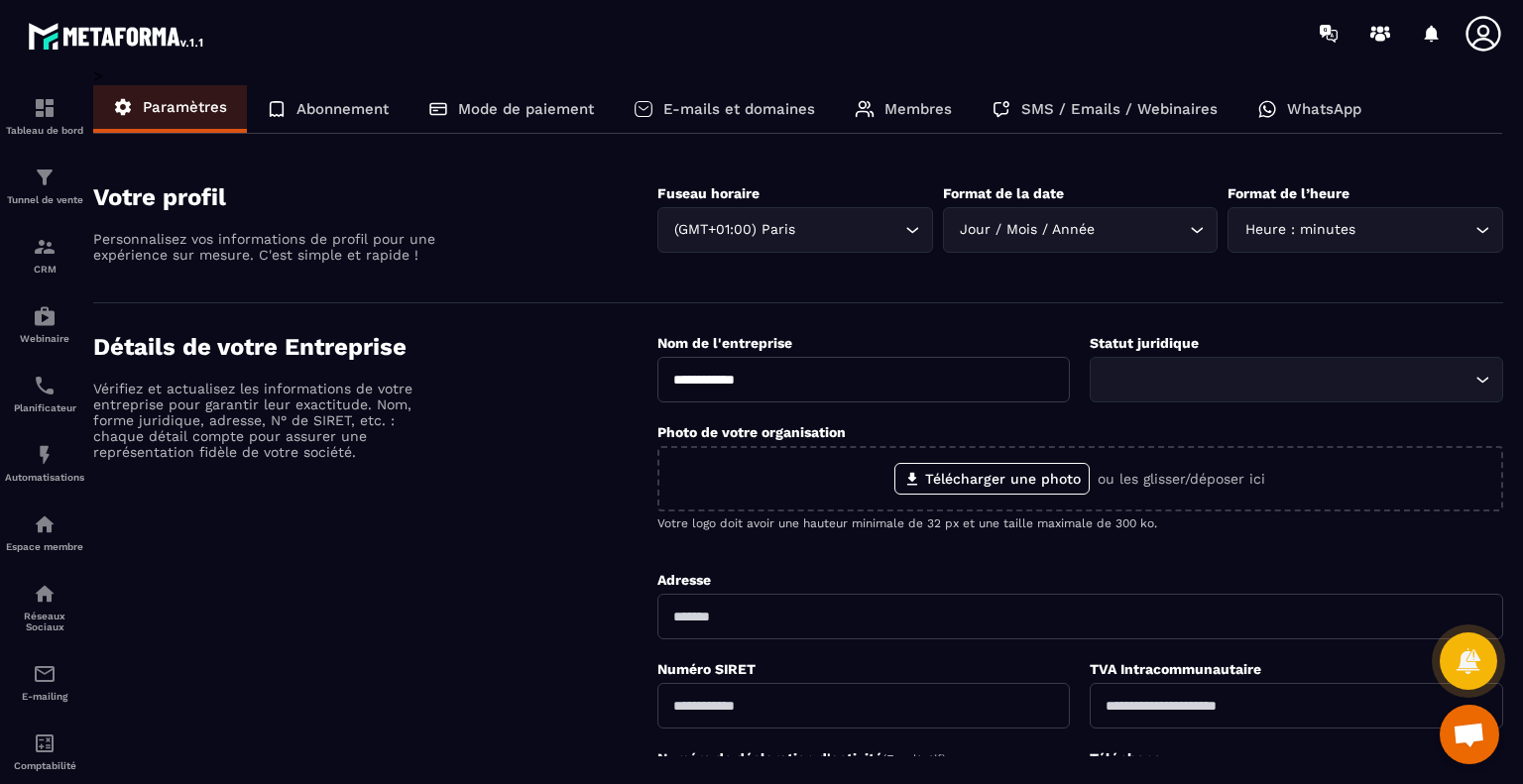 click on "Détails de votre Entreprise Vérifiez et actualisez les informations de votre entreprise pour garantir leur exactitude. Nom, forme juridique, adresse, N° de SIRET, etc. : chaque détail compte pour assurer une représentation fidèle de votre société." at bounding box center [375, 664] 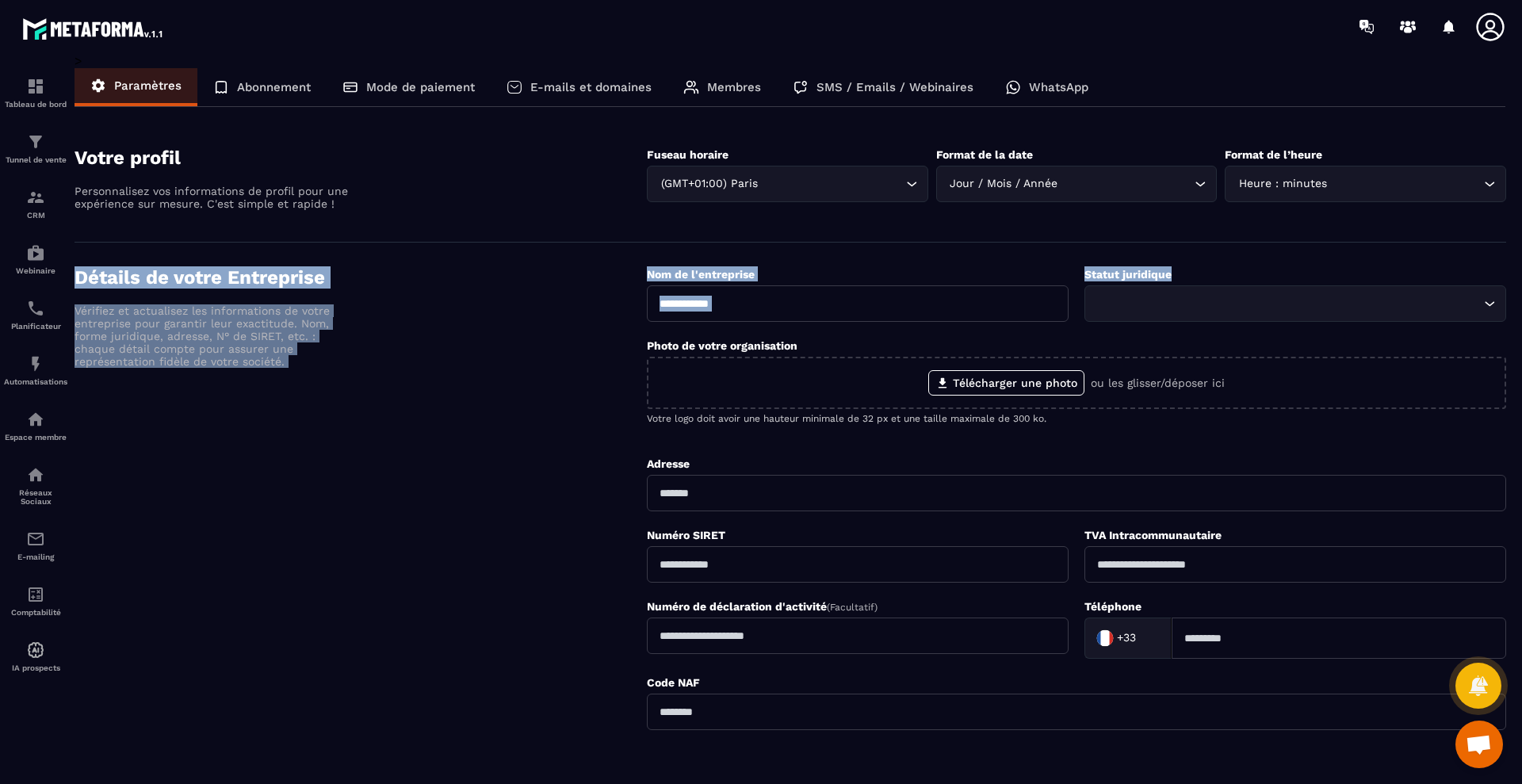 drag, startPoint x: 1521, startPoint y: 232, endPoint x: 1512, endPoint y: 289, distance: 57.70615 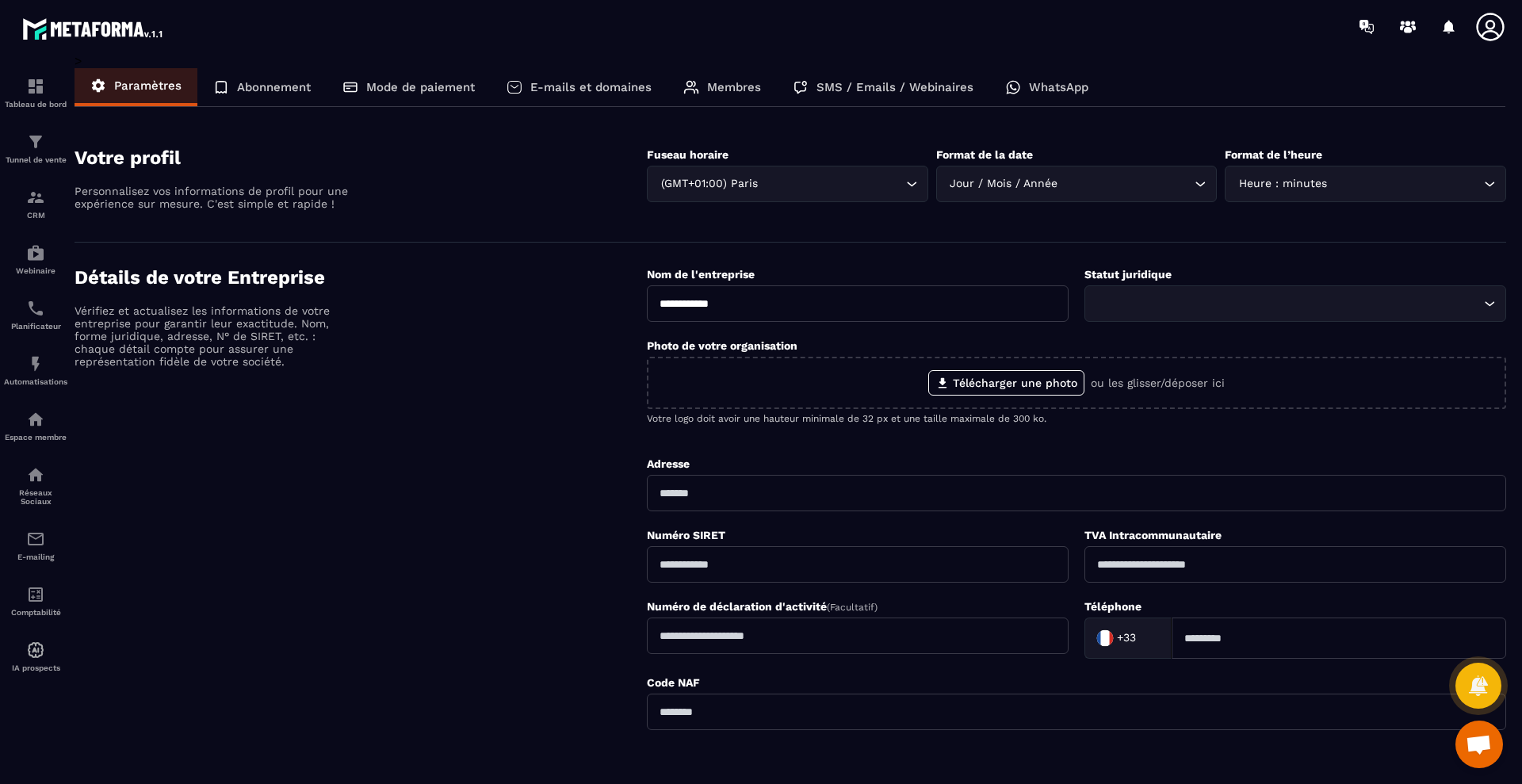 click on "Paramètres Abonnement Mode de paiement E-mails et domaines Membres SMS / Emails / Webinaires WhatsApp" 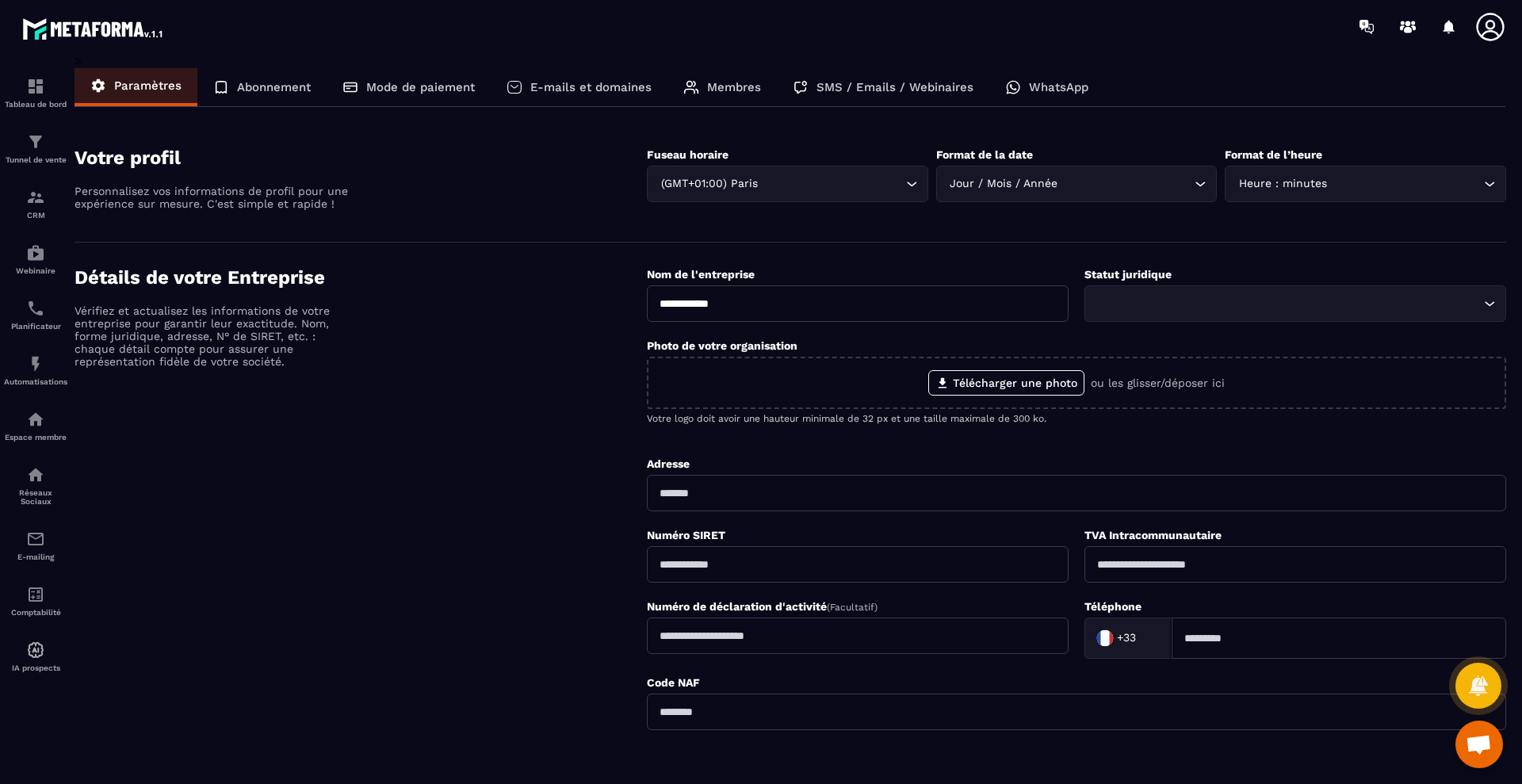 click 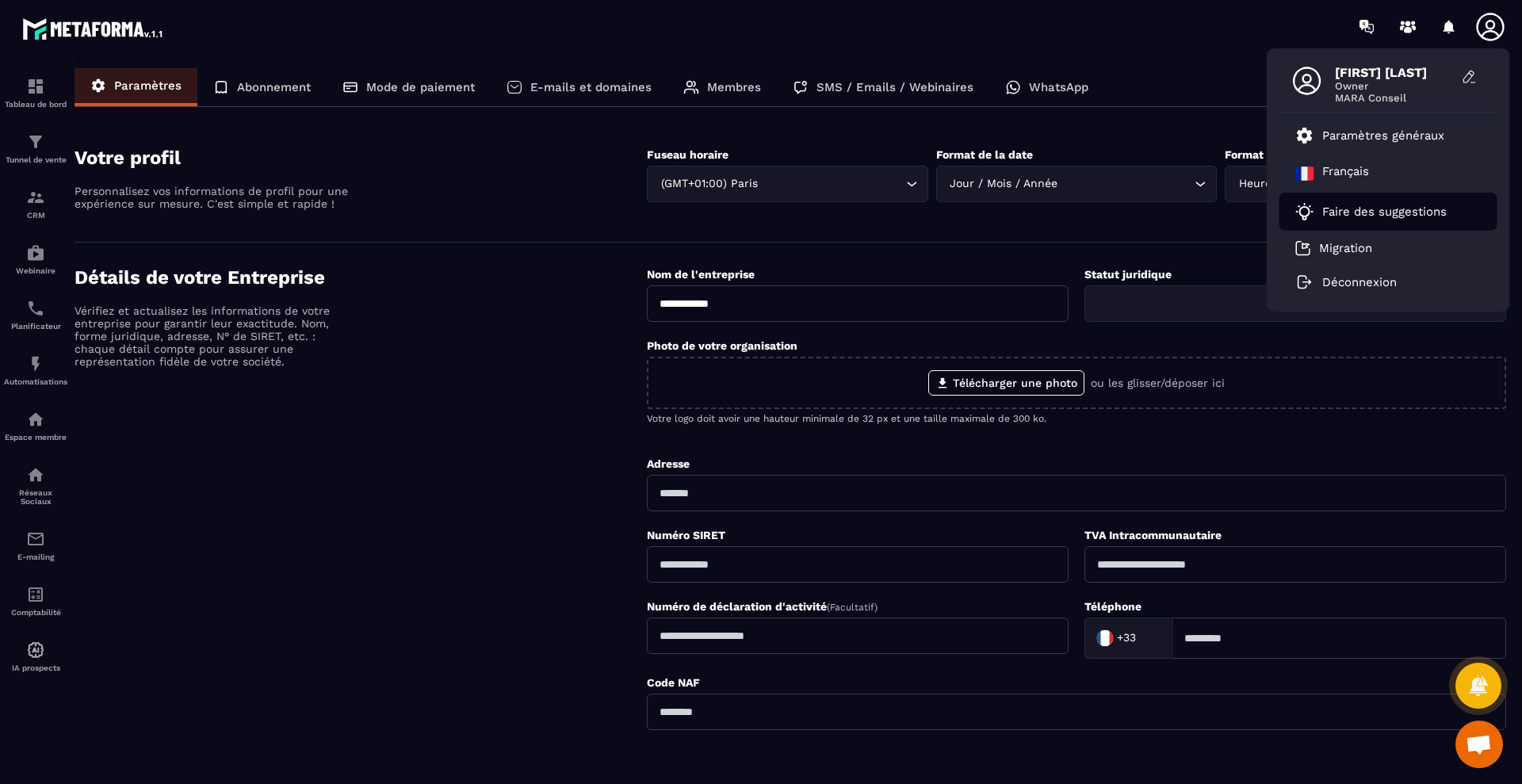 click on "Faire des suggestions" at bounding box center (1384, 212) 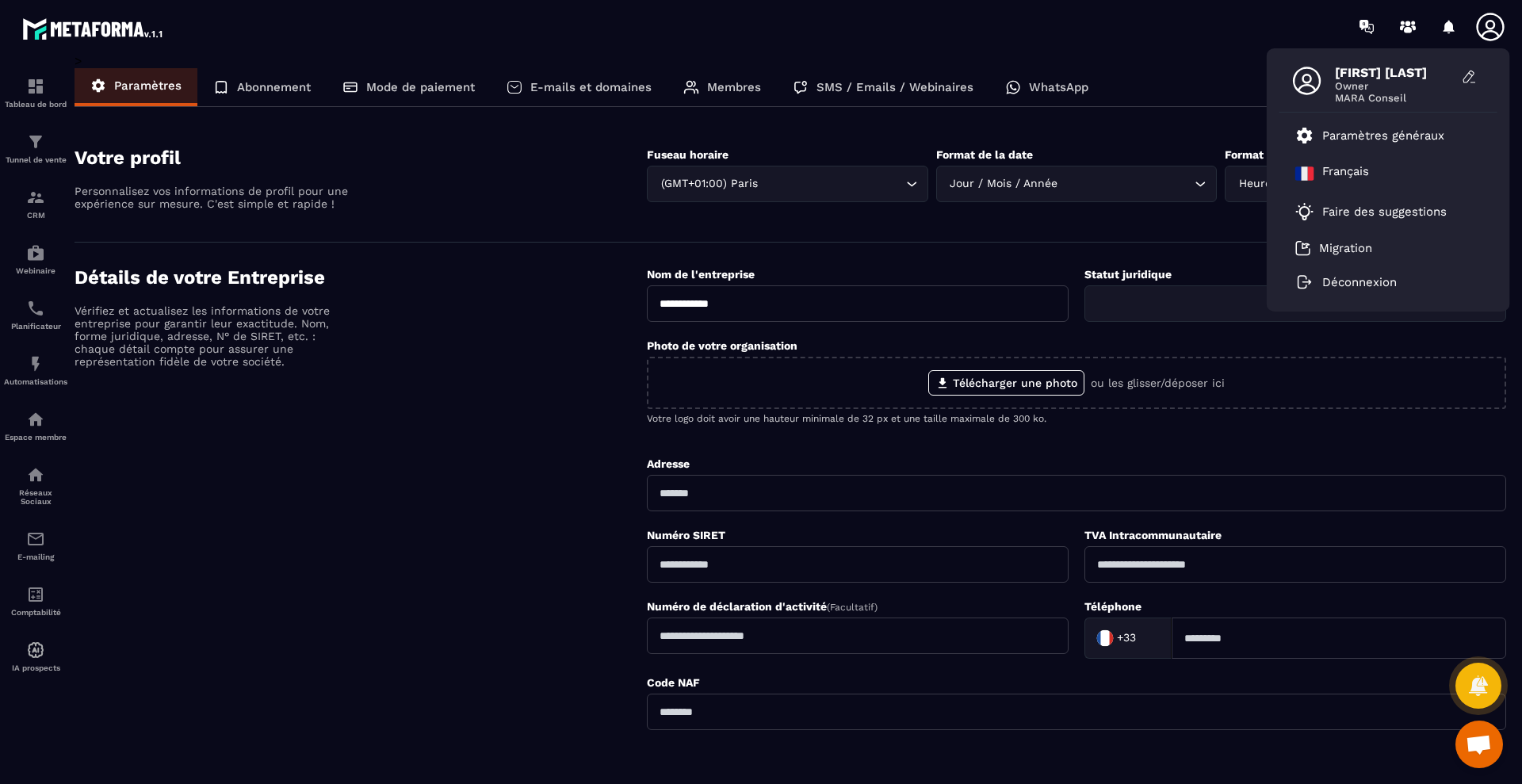 click on "**********" at bounding box center (790, 589) 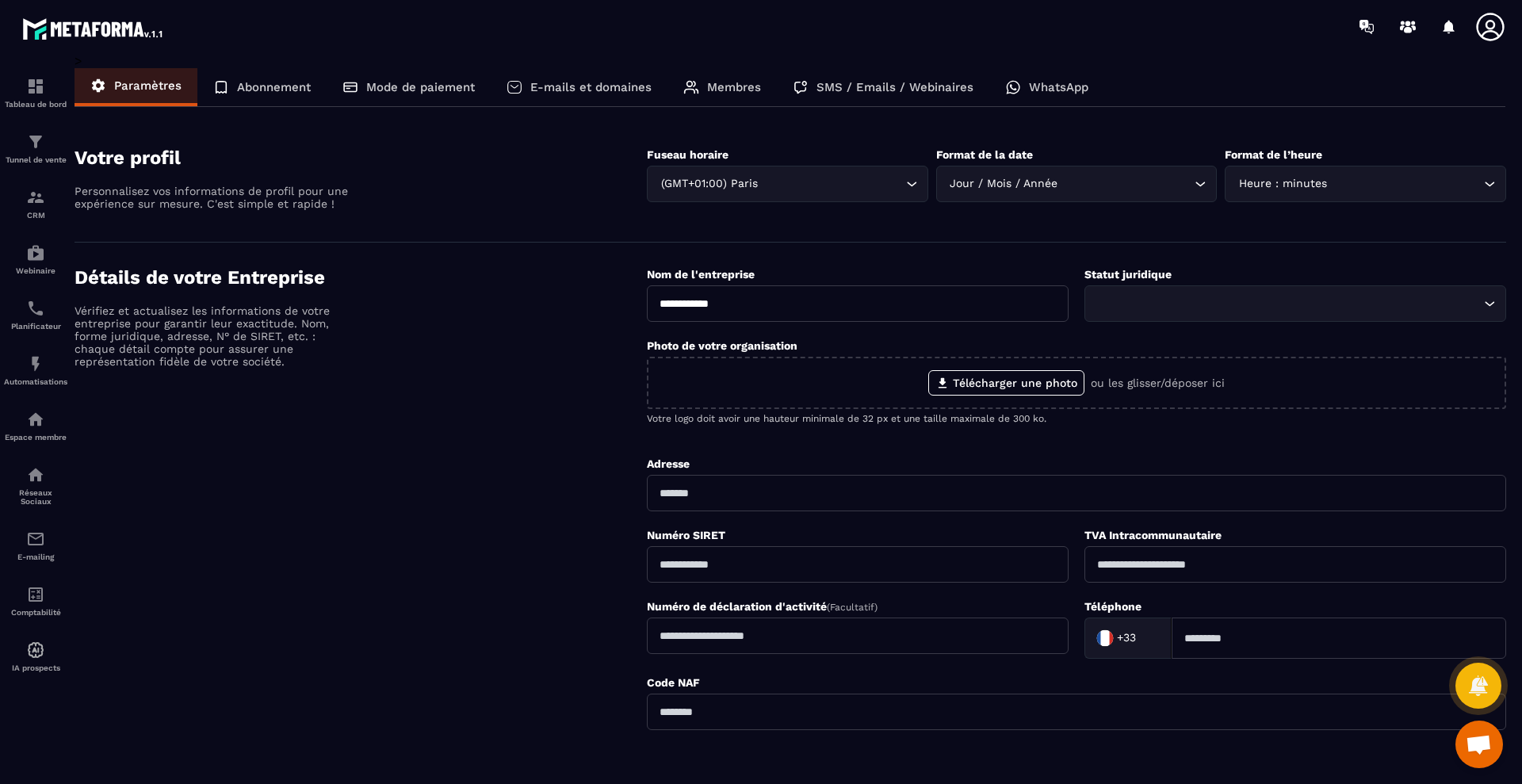 drag, startPoint x: 419, startPoint y: 503, endPoint x: 350, endPoint y: 526, distance: 72.73239 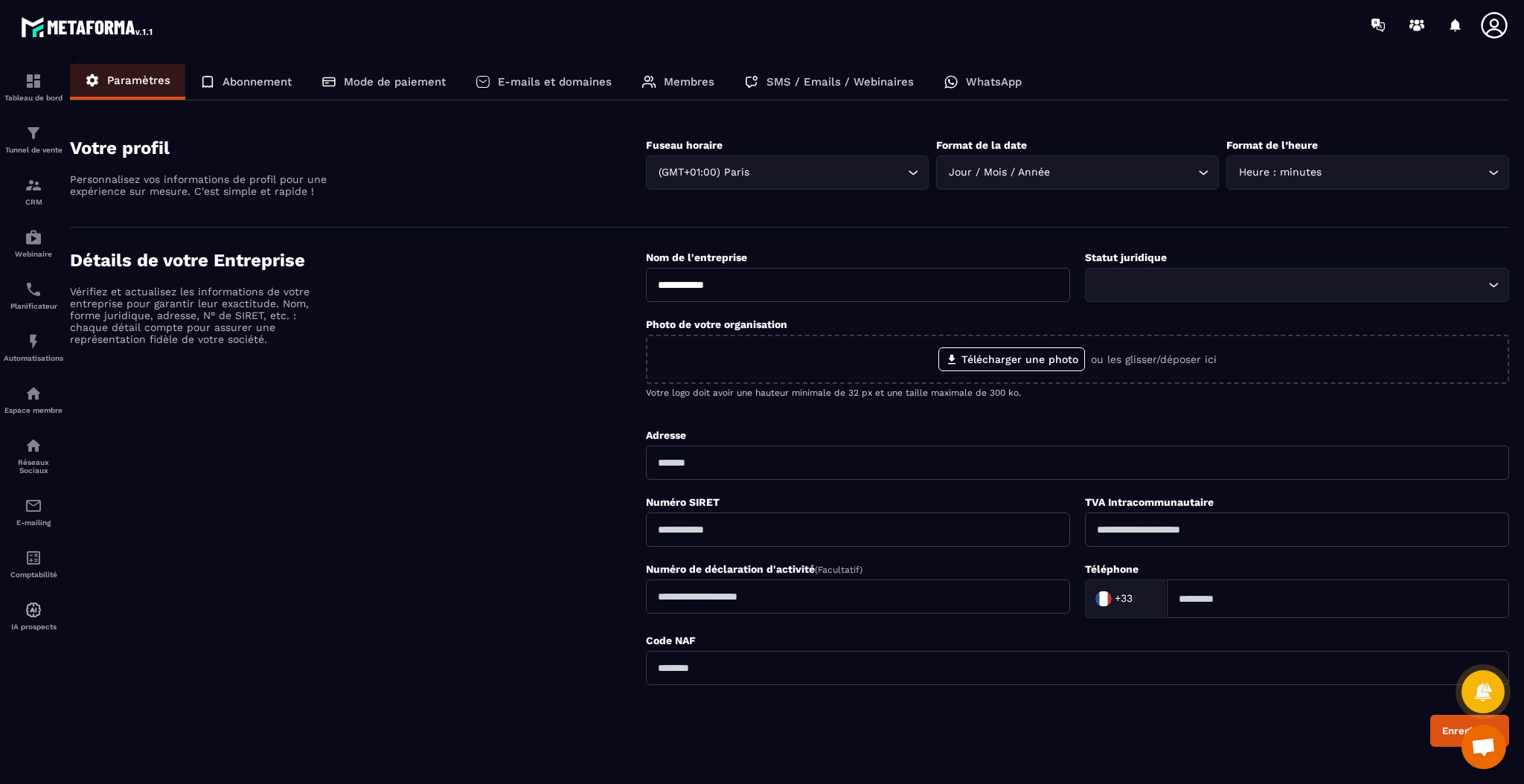 click on "Membres" at bounding box center (689, 82) 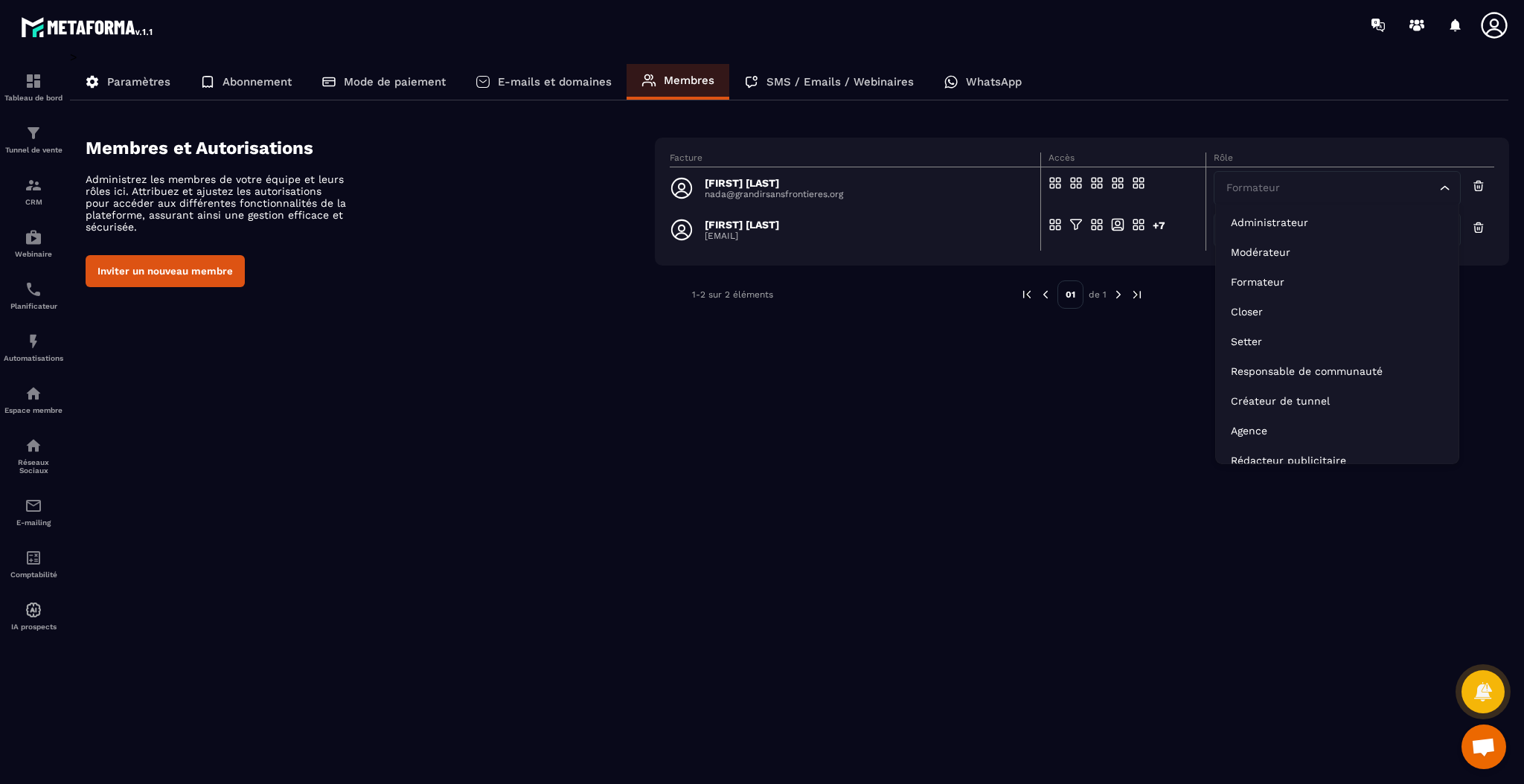 click 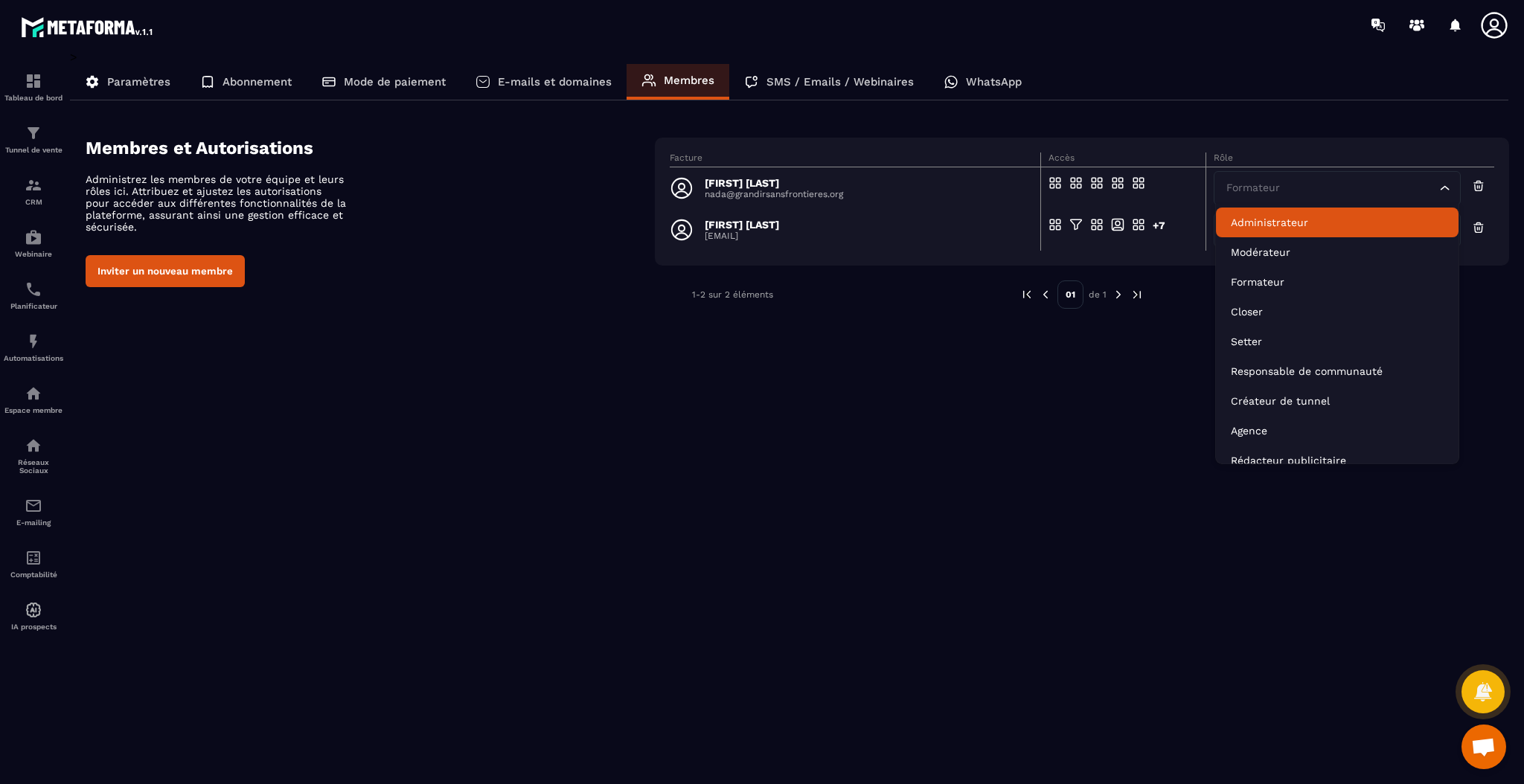 click on "Administrateur" 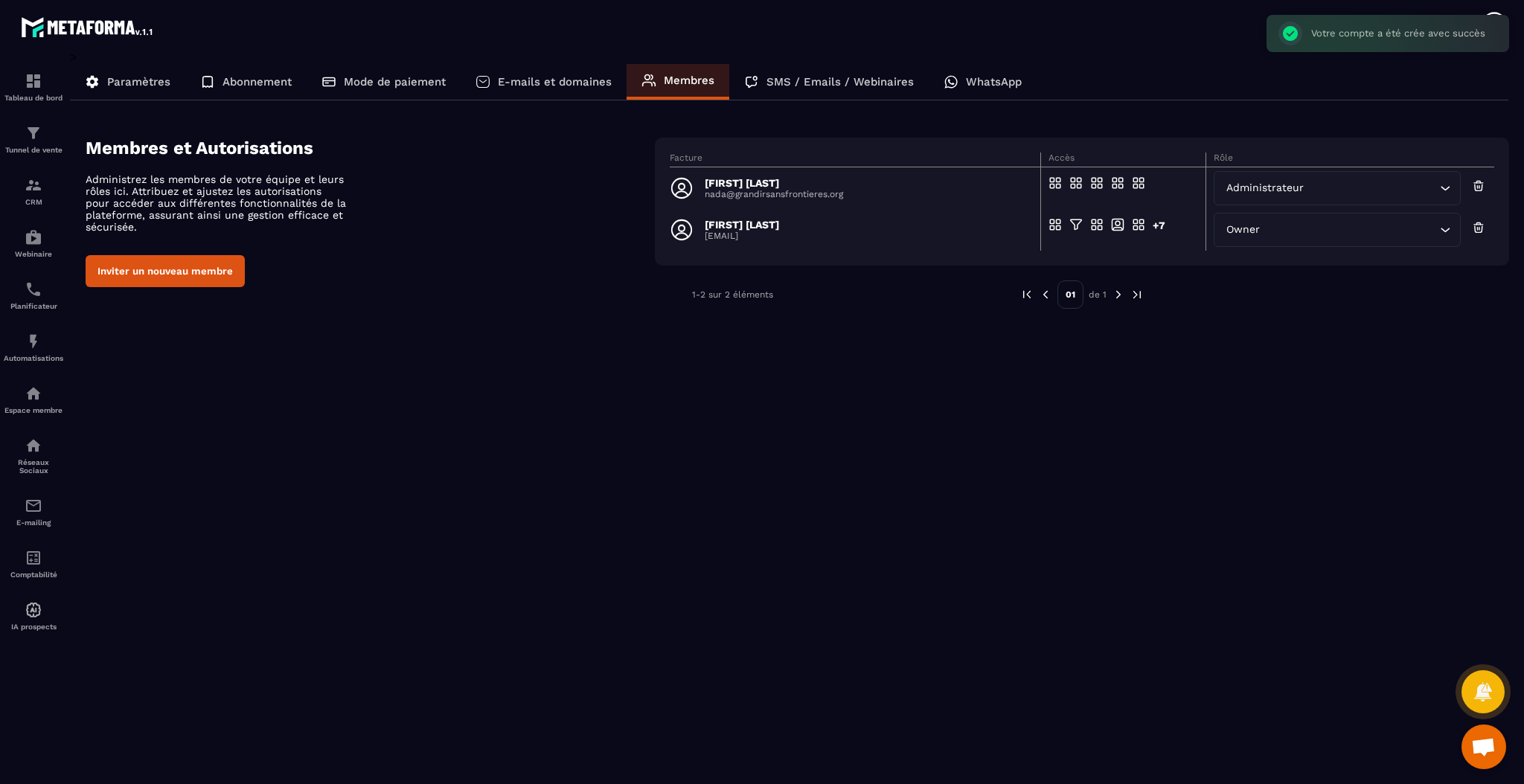 click on ">  Paramètres Abonnement Mode de paiement E-mails et domaines Membres SMS / Emails / Webinaires WhatsApp Membres et Autorisations Administrez les membres de votre équipe et leurs rôles ici. Attribuez et ajustez les autorisations pour accéder aux différentes fonctionnalités de la plateforme, assurant ainsi une gestion efficace et sécurisée. Inviter un nouveau membre Facture Accès Rôle [FIRST] [LAST] [EMAIL] Accès en modification Administrateur Loading... [FIRST] [LAST] [EMAIL] +7 Accès en modification Owner Loading... 1-2 sur 2 éléments 01 de 1" 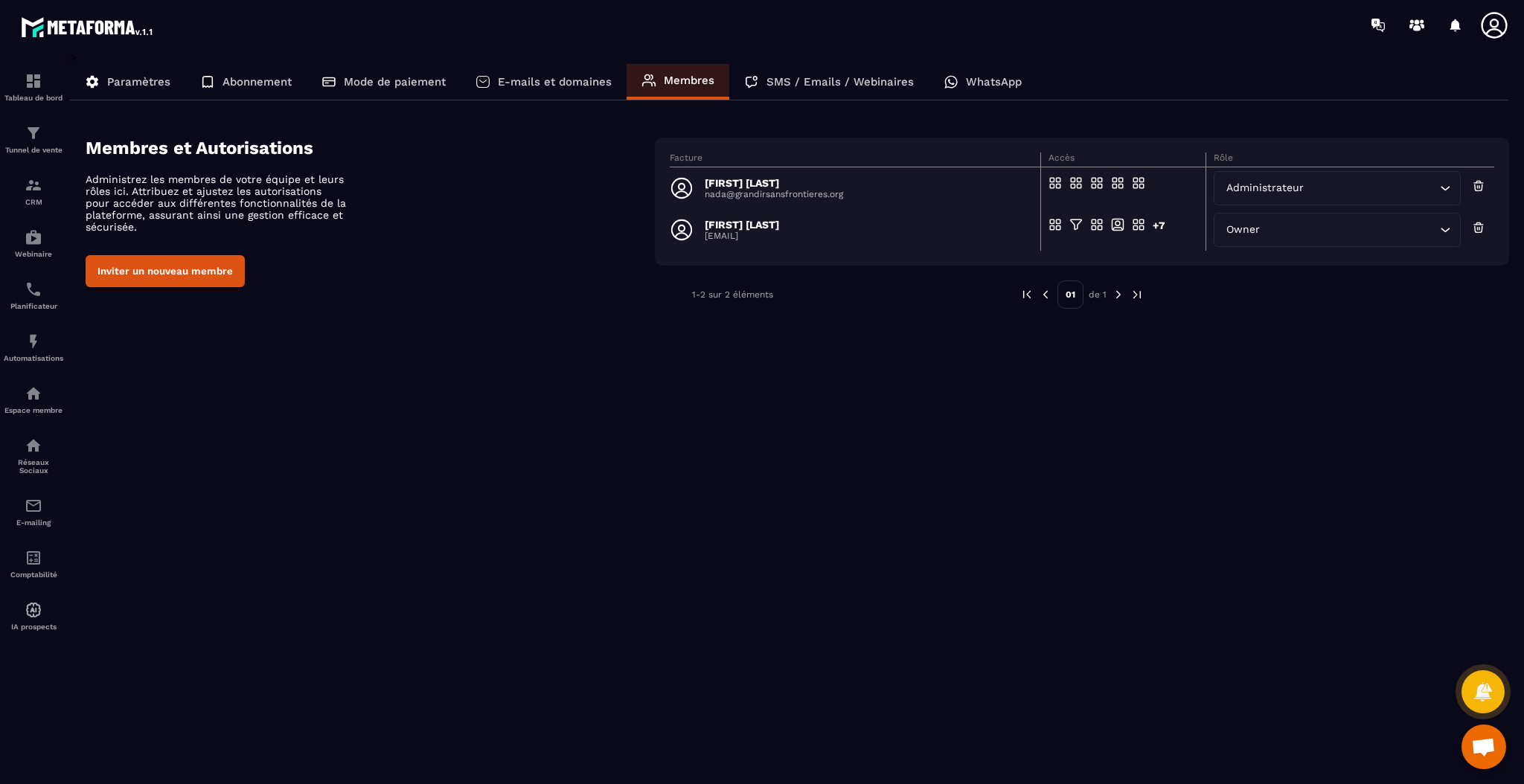 click on "[FIRST] [LAST]" at bounding box center (774, 183) 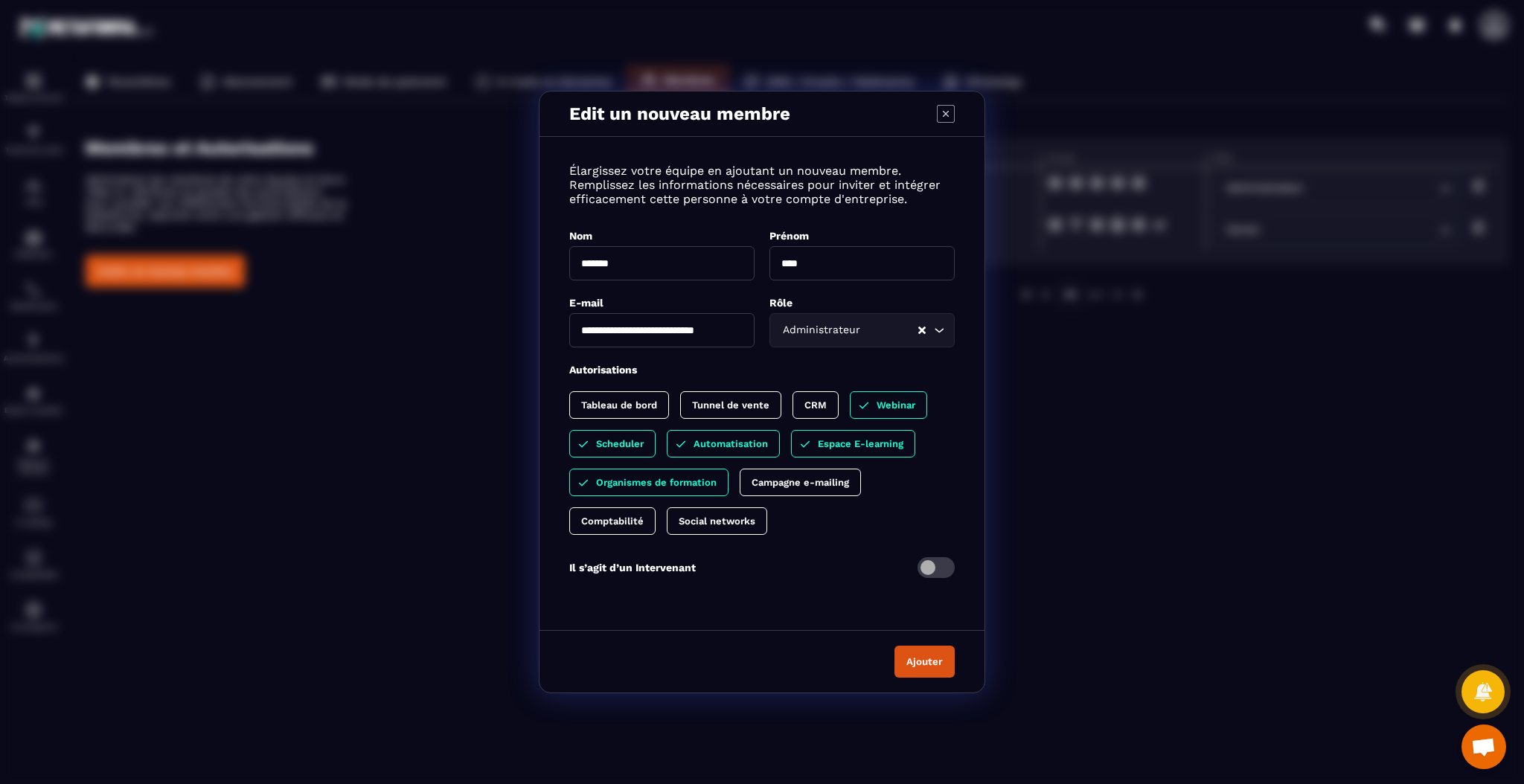 click 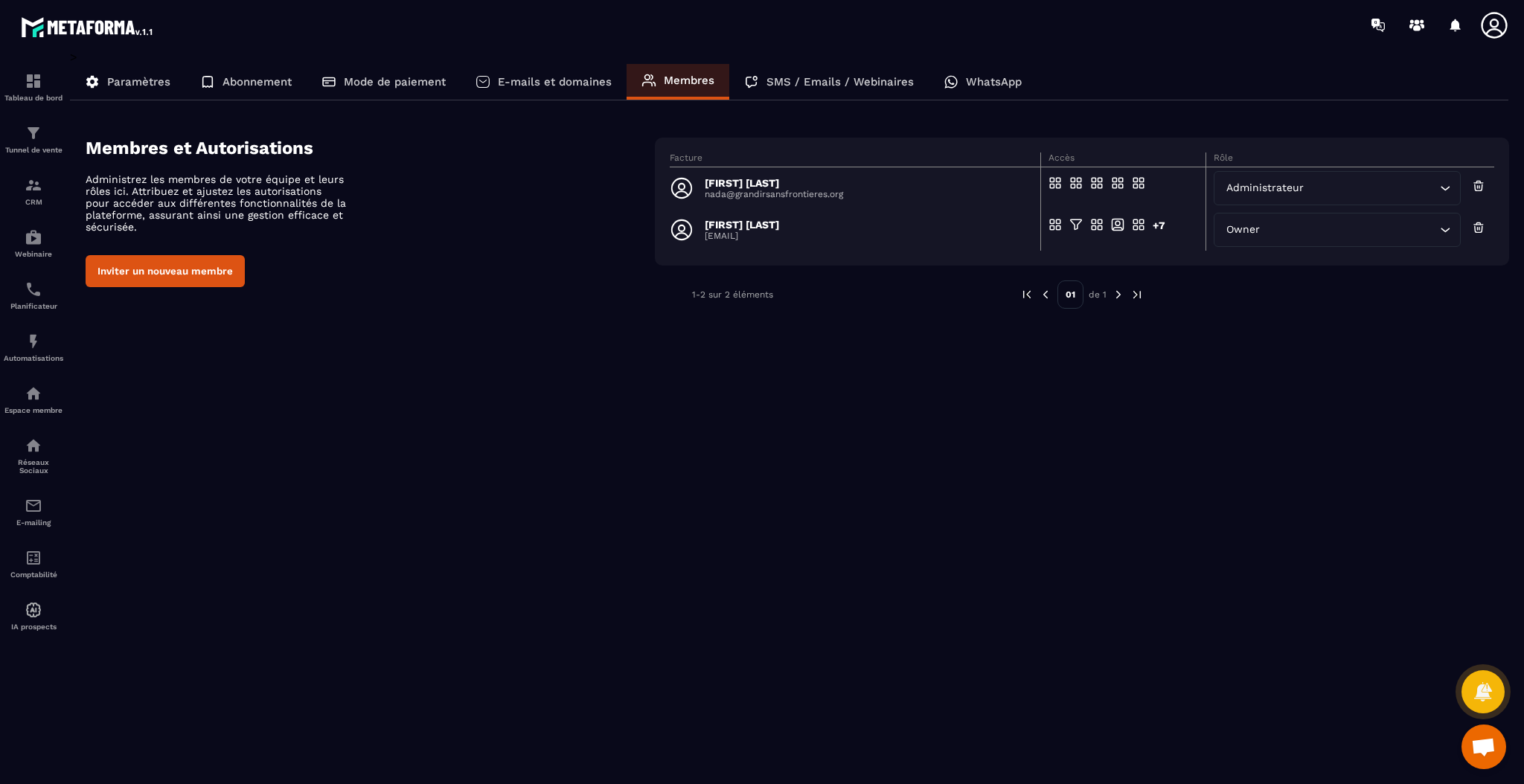 click on ">  Paramètres Abonnement Mode de paiement E-mails et domaines Membres SMS / Emails / Webinaires WhatsApp Membres et Autorisations Administrez les membres de votre équipe et leurs rôles ici. Attribuez et ajustez les autorisations pour accéder aux différentes fonctionnalités de la plateforme, assurant ainsi une gestion efficace et sécurisée. Inviter un nouveau membre Facture Accès Rôle [FIRST] [LAST] [EMAIL] Accès en modification Administrateur Loading... [FIRST] [LAST] [EMAIL] +7 Accès en modification Owner Loading... 1-2 sur 2 éléments 01 de 1" 